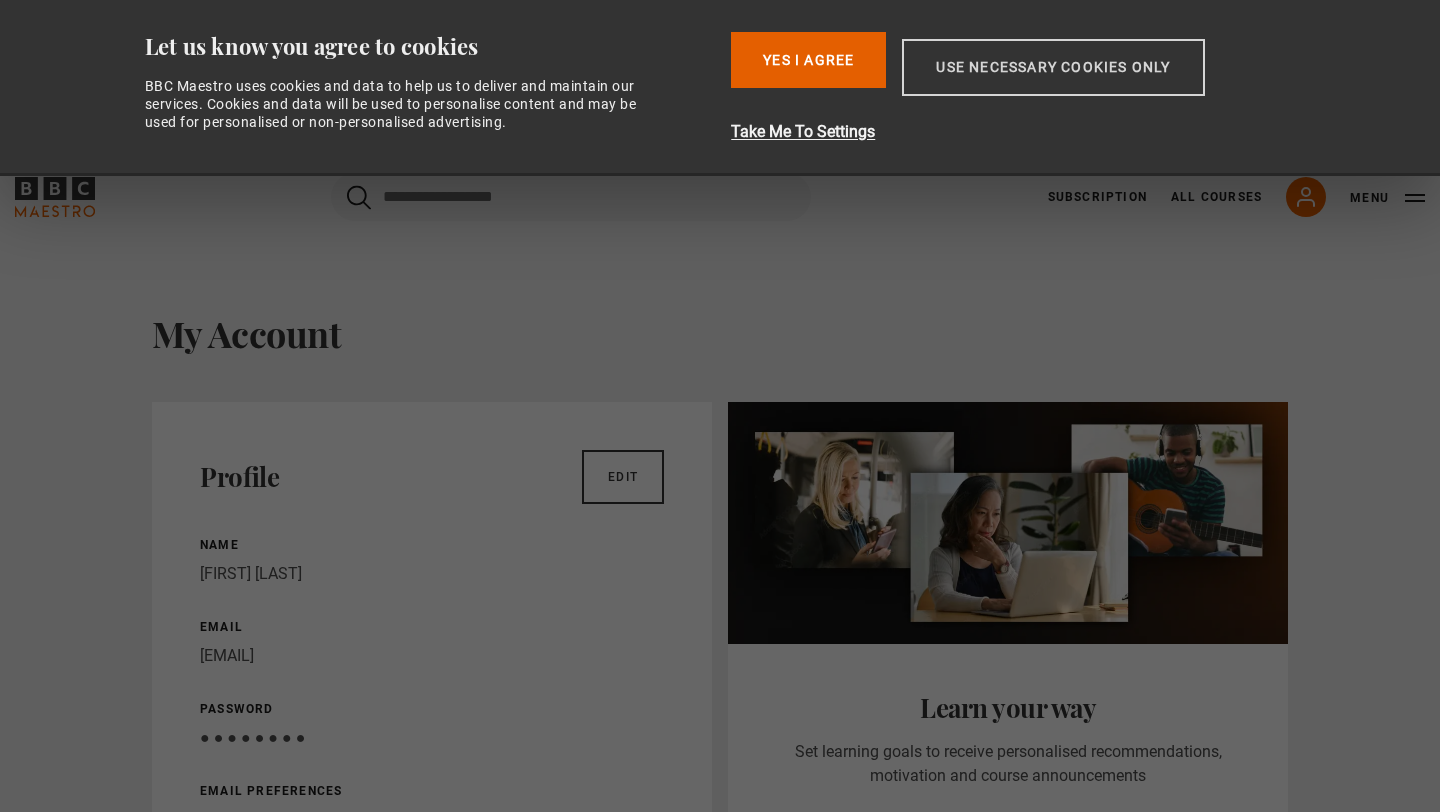 scroll, scrollTop: 0, scrollLeft: 0, axis: both 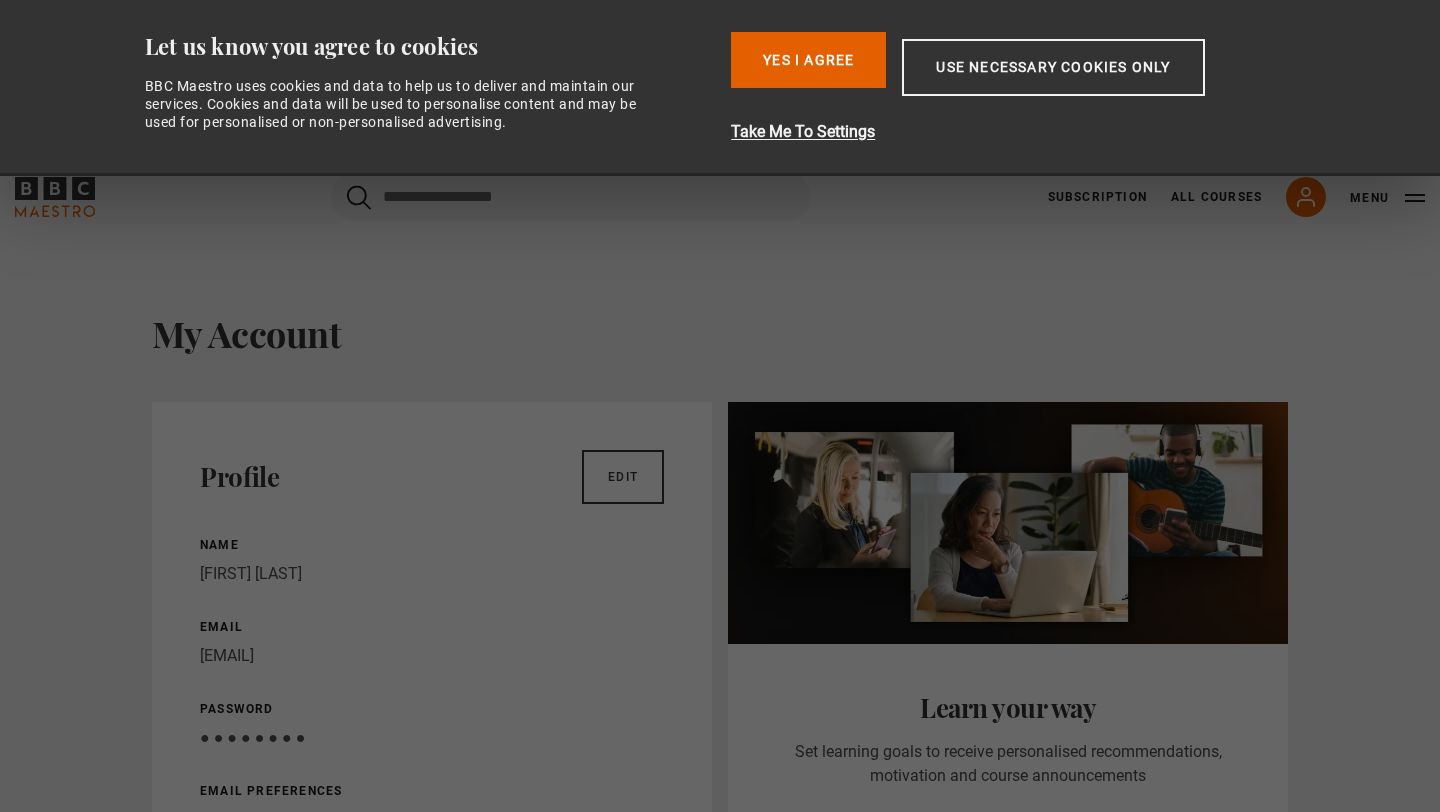 click on "My Account" at bounding box center [720, 333] 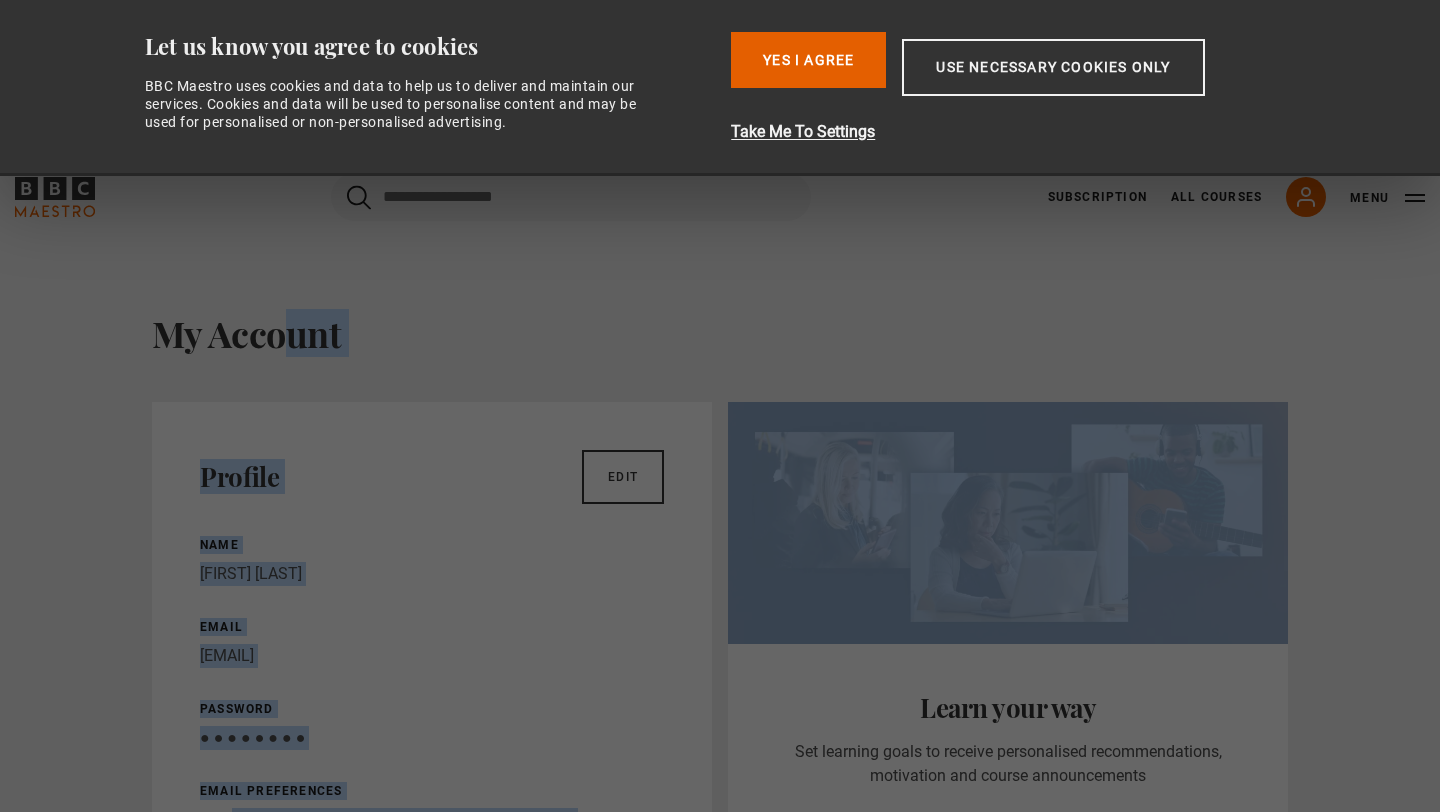 drag, startPoint x: 1341, startPoint y: 274, endPoint x: 1265, endPoint y: 451, distance: 192.62659 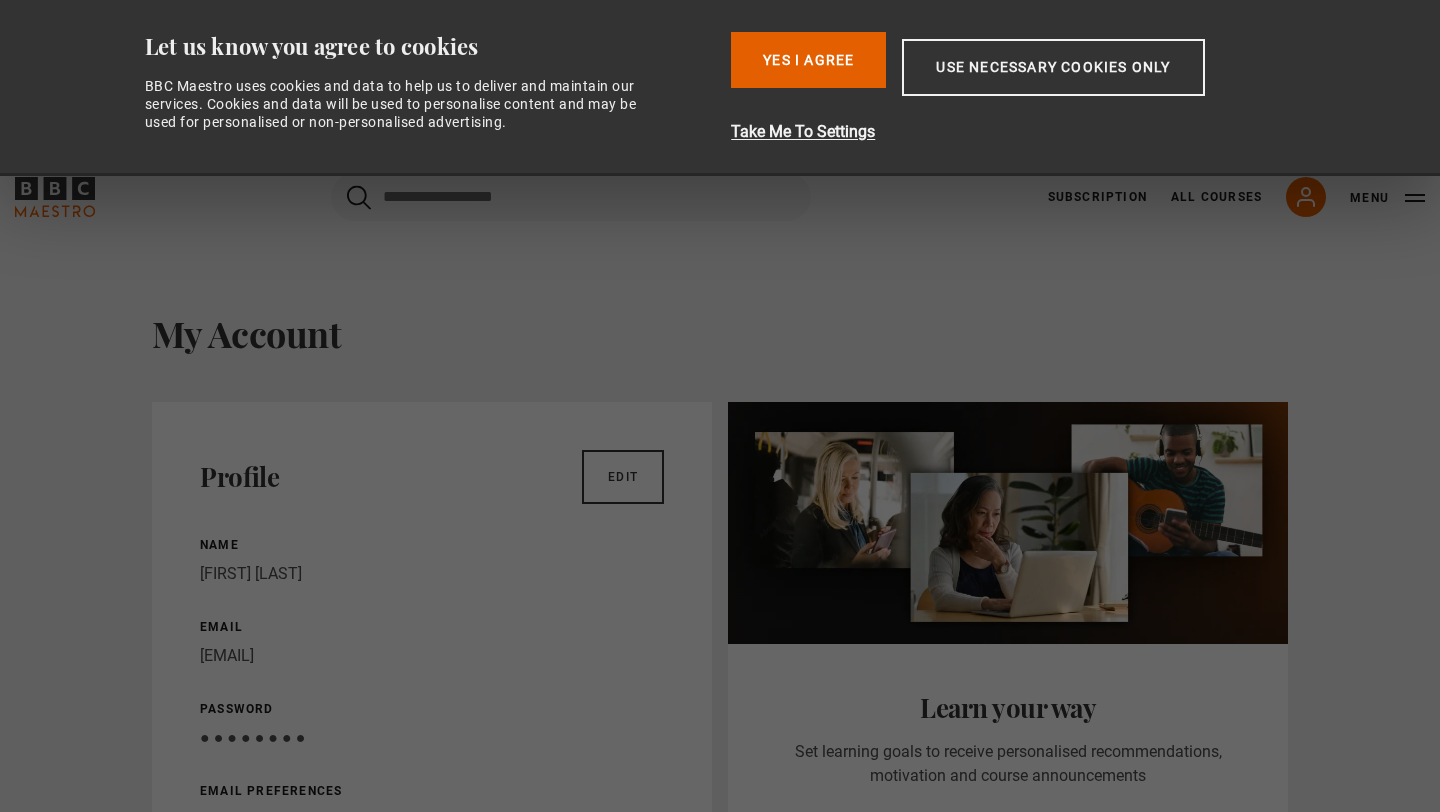 drag, startPoint x: 1370, startPoint y: 417, endPoint x: 1370, endPoint y: 514, distance: 97 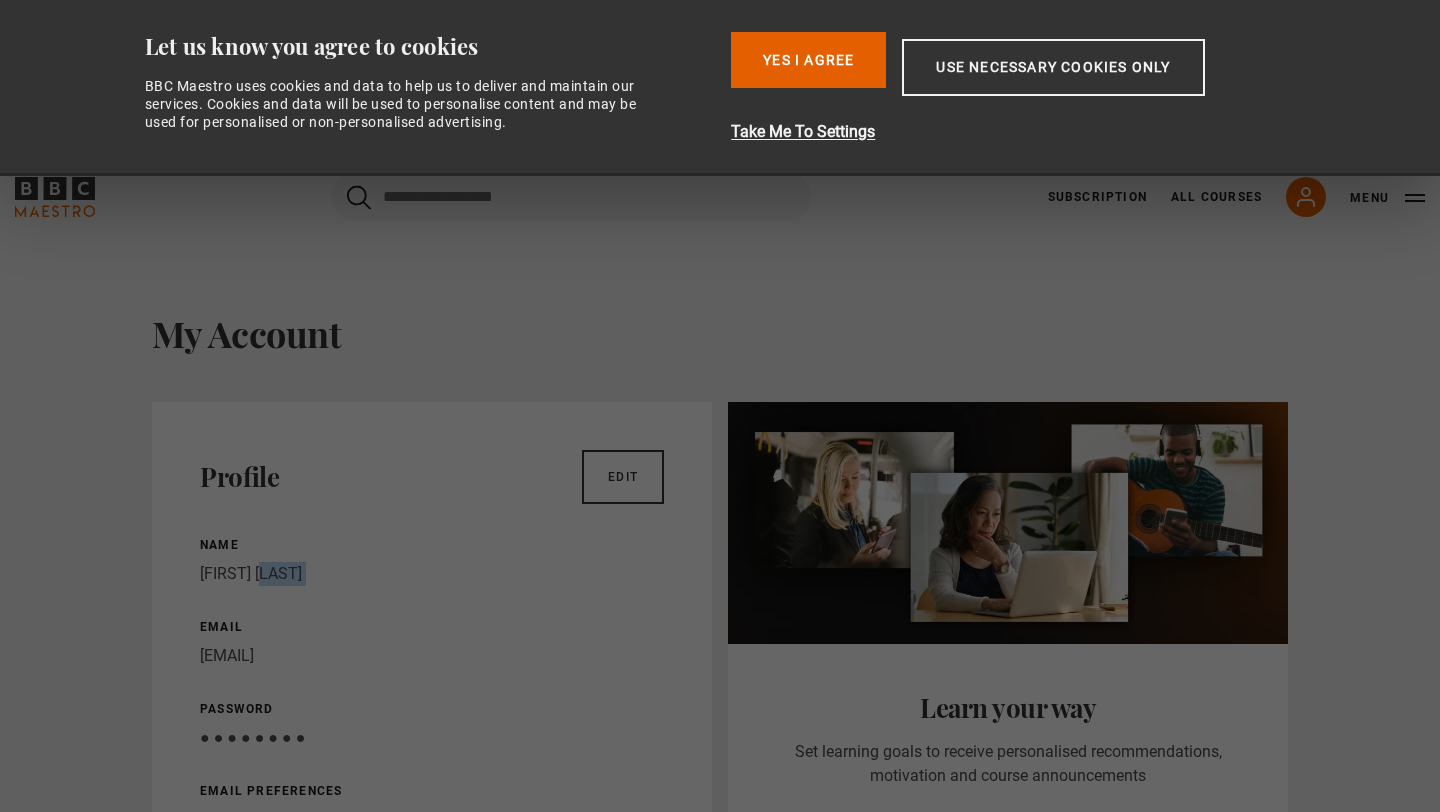 drag, startPoint x: 1375, startPoint y: 563, endPoint x: 1374, endPoint y: 588, distance: 25.019993 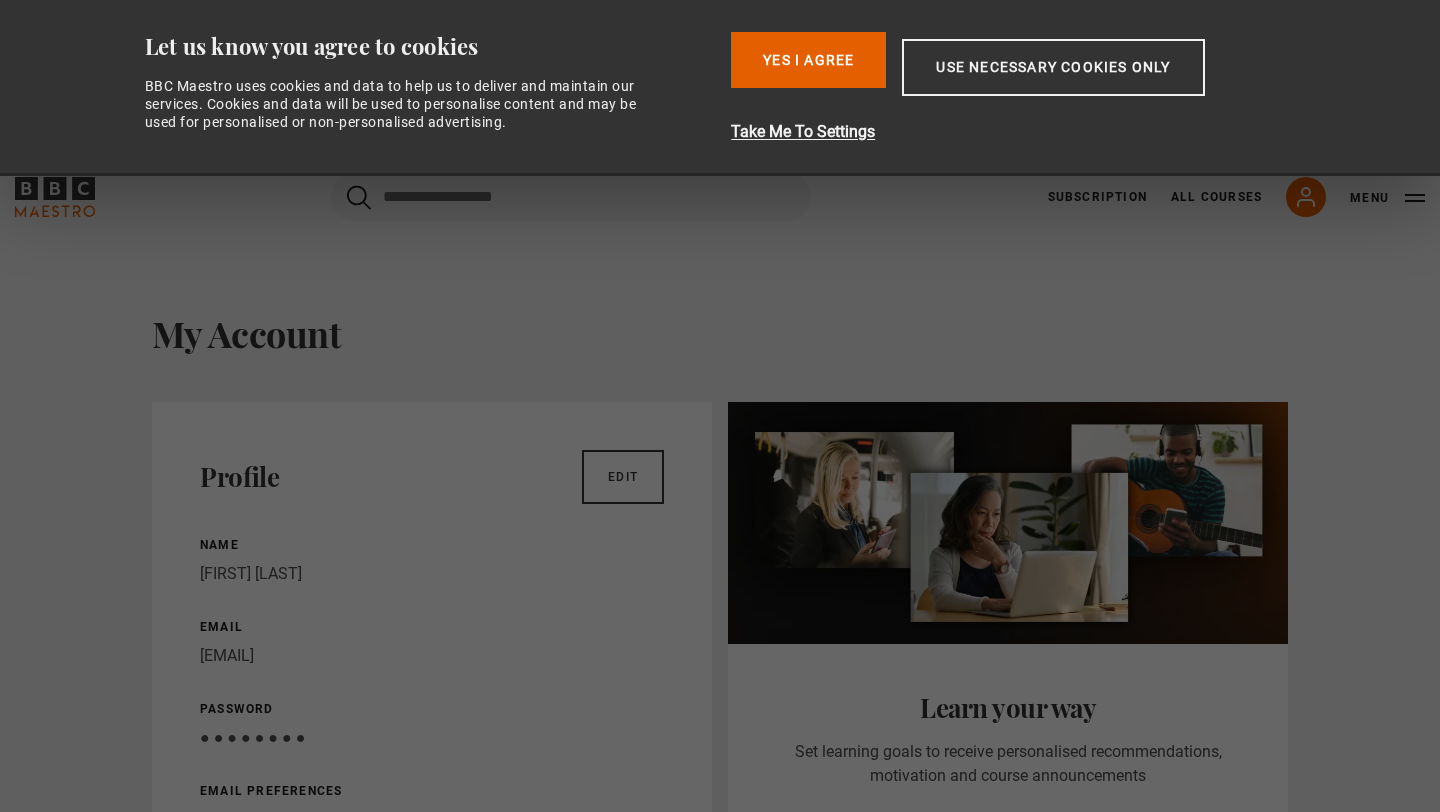 click on "My Account
Profile
Edit
Name
Elaine Robson
Email
elainerobson777@hotmail.com
Password
Your password is hidden
● ● ● ● ● ● ● ●
Email preferences
Send me personalised recommendations, course announcements and motivational tips
Learn your way
Set learning goals to receive personalised recommendations, motivation and course announcements
Set learning goals
Upgrade to Unlimited Access
Watch every course and every lesson for a whole year" at bounding box center (720, 1188) 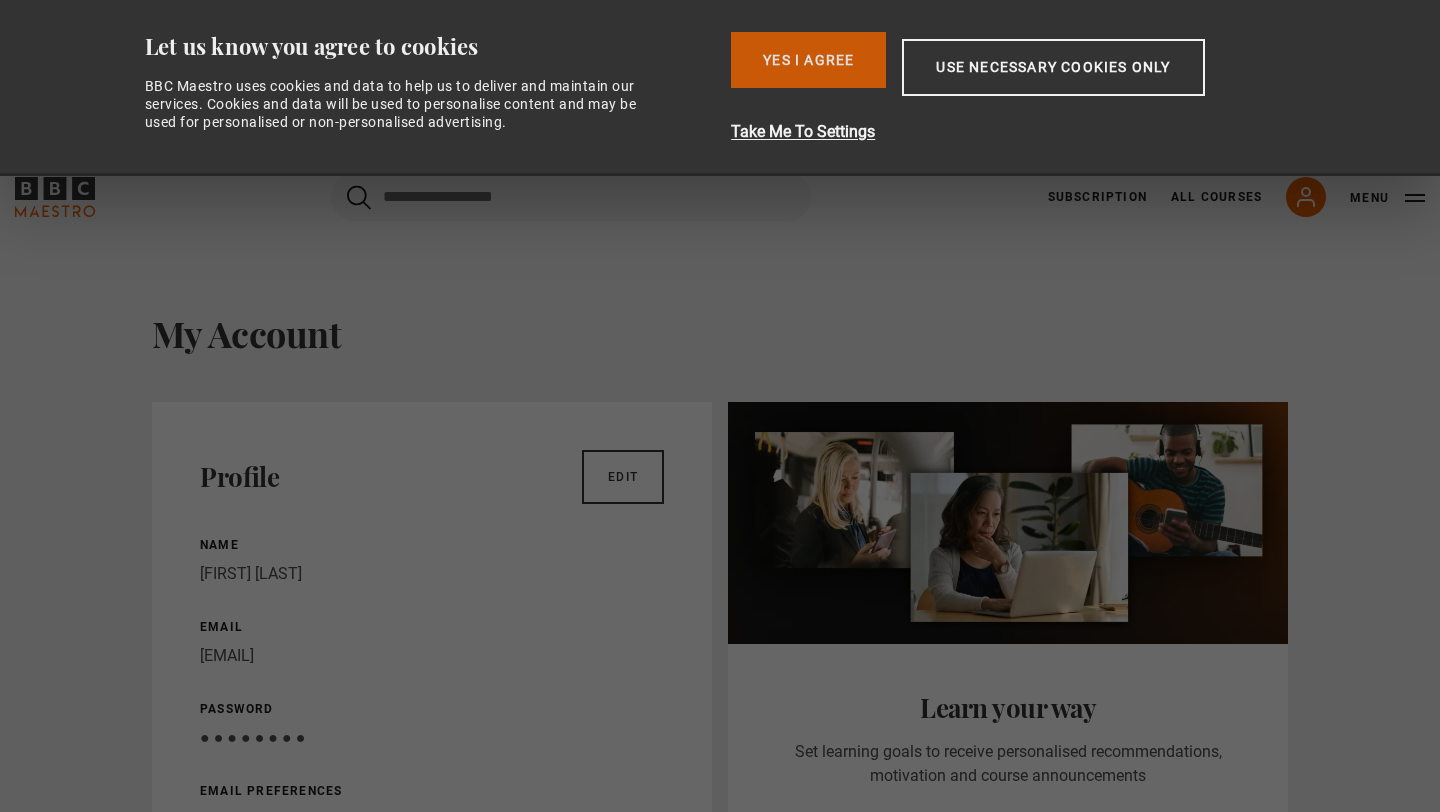 click on "Yes I Agree" at bounding box center (808, 60) 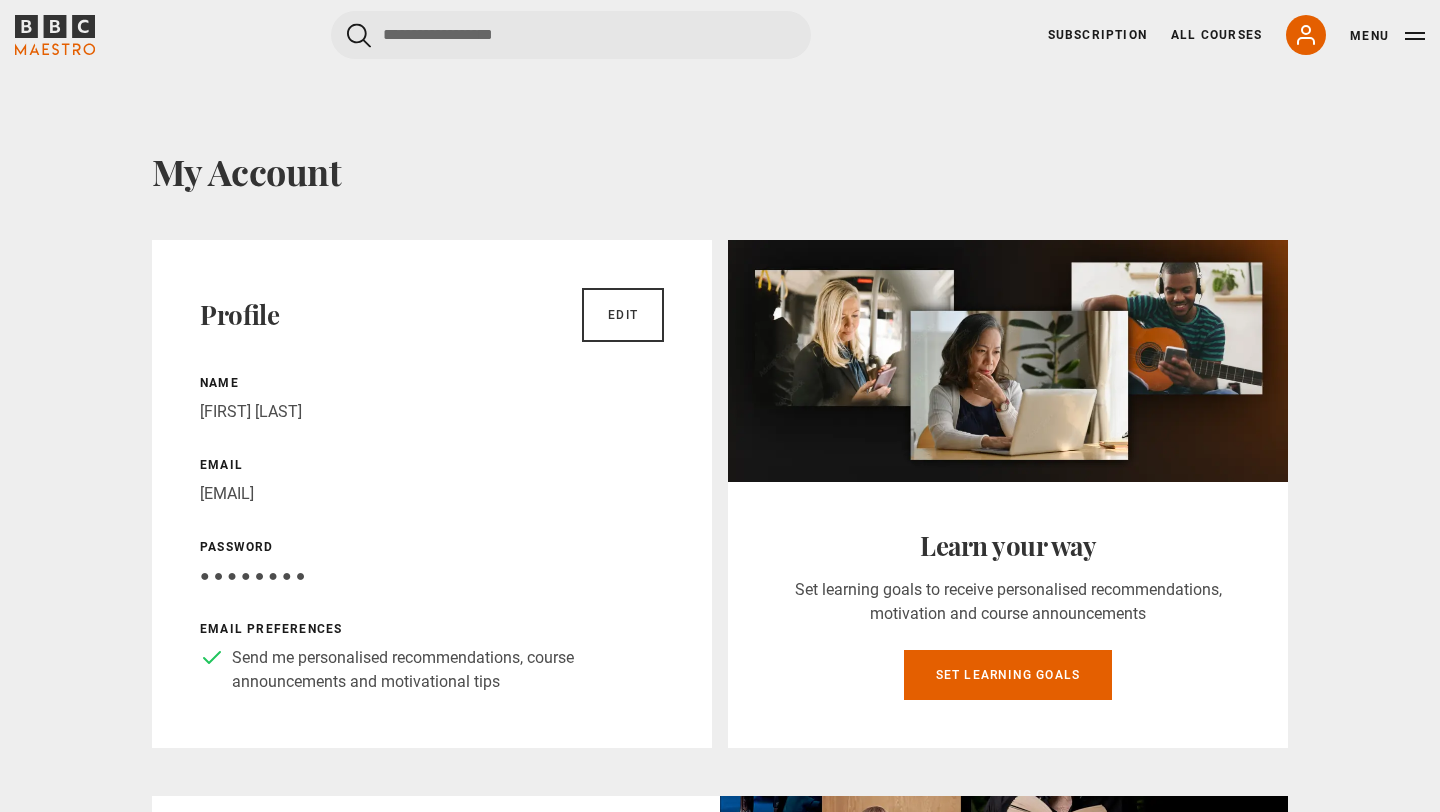 click on "Your password is hidden
● ● ● ● ● ● ● ●" at bounding box center (432, 576) 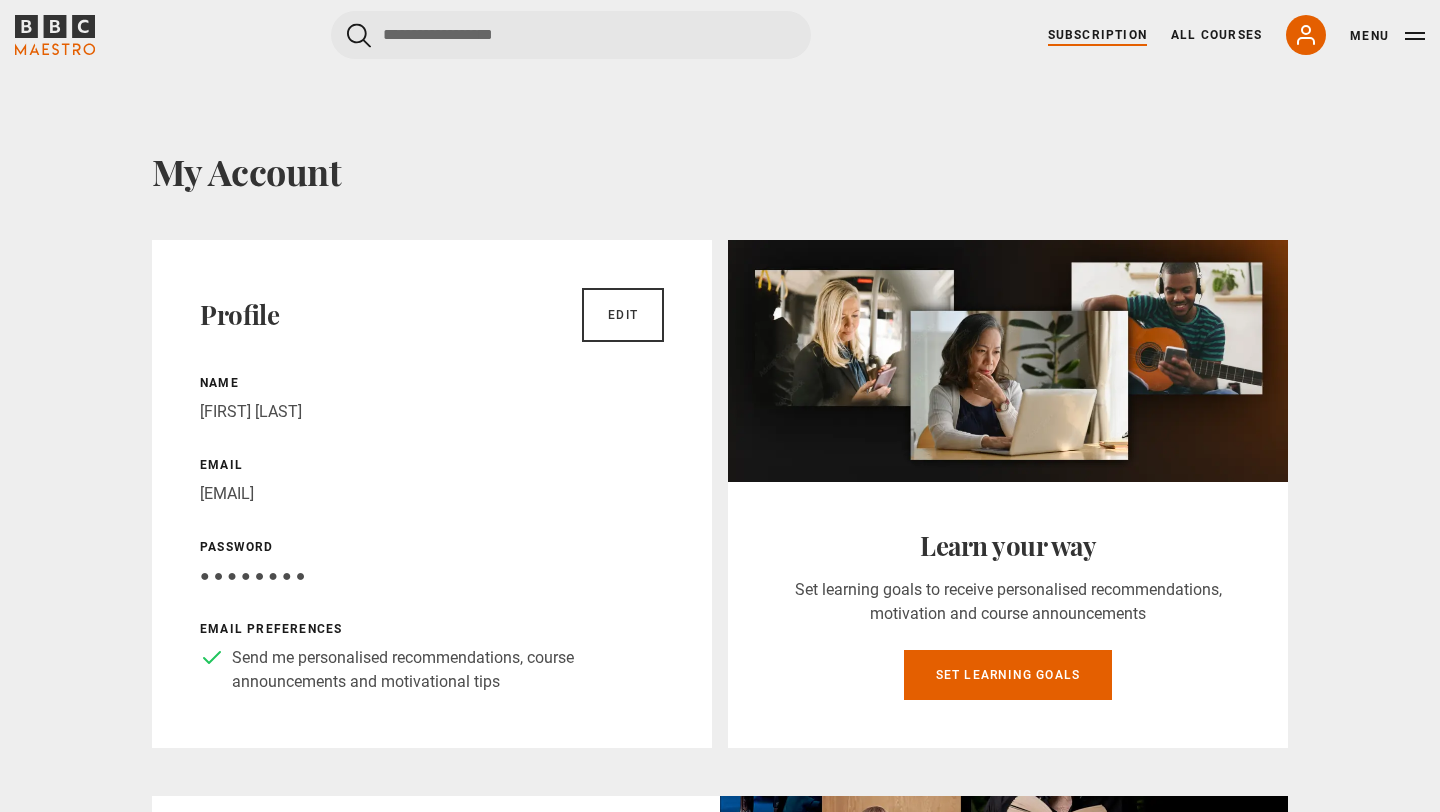 click on "Subscription" at bounding box center [1097, 35] 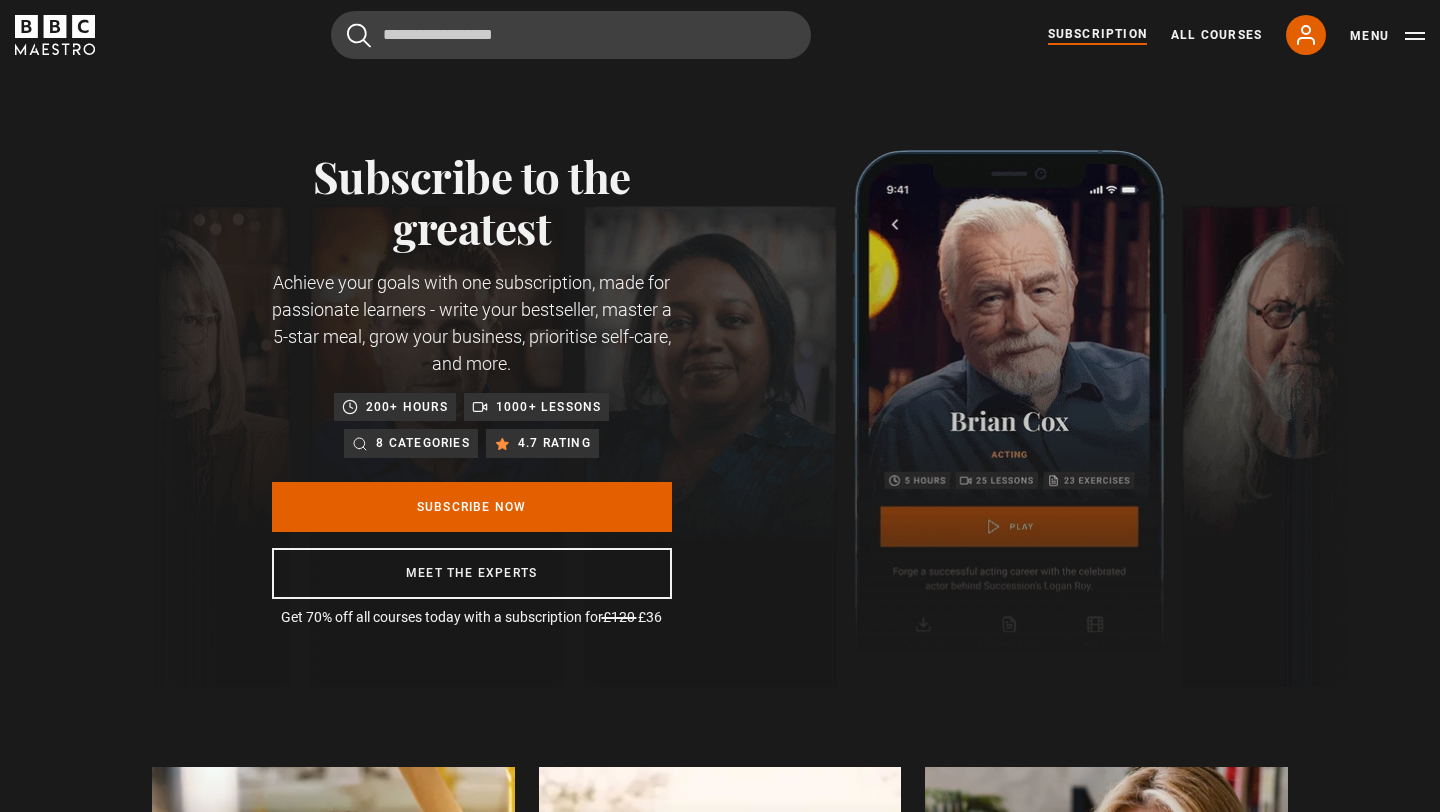 scroll, scrollTop: 0, scrollLeft: 0, axis: both 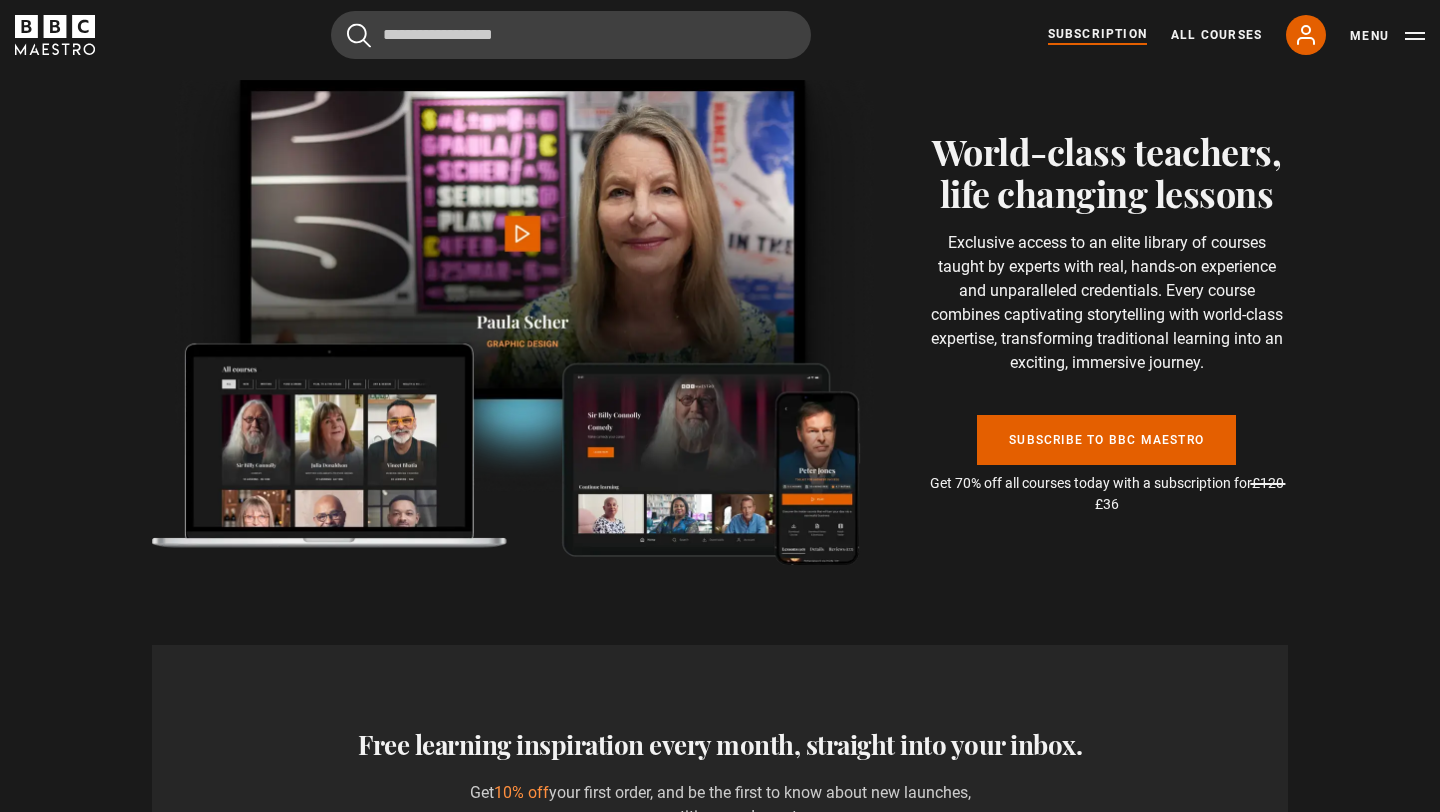 click on "World-class teachers,   life changing lessons
Exclusive access to an elite library of courses taught by experts with real, hands-on experience and unparalleled credentials. Every course combines captivating storytelling with world-class expertise, transforming traditional learning into an exciting, immersive journey.
Subscribe to BBC Maestro
Get 70% off all courses today with a subscription for  £120   £36" at bounding box center (720, 322) 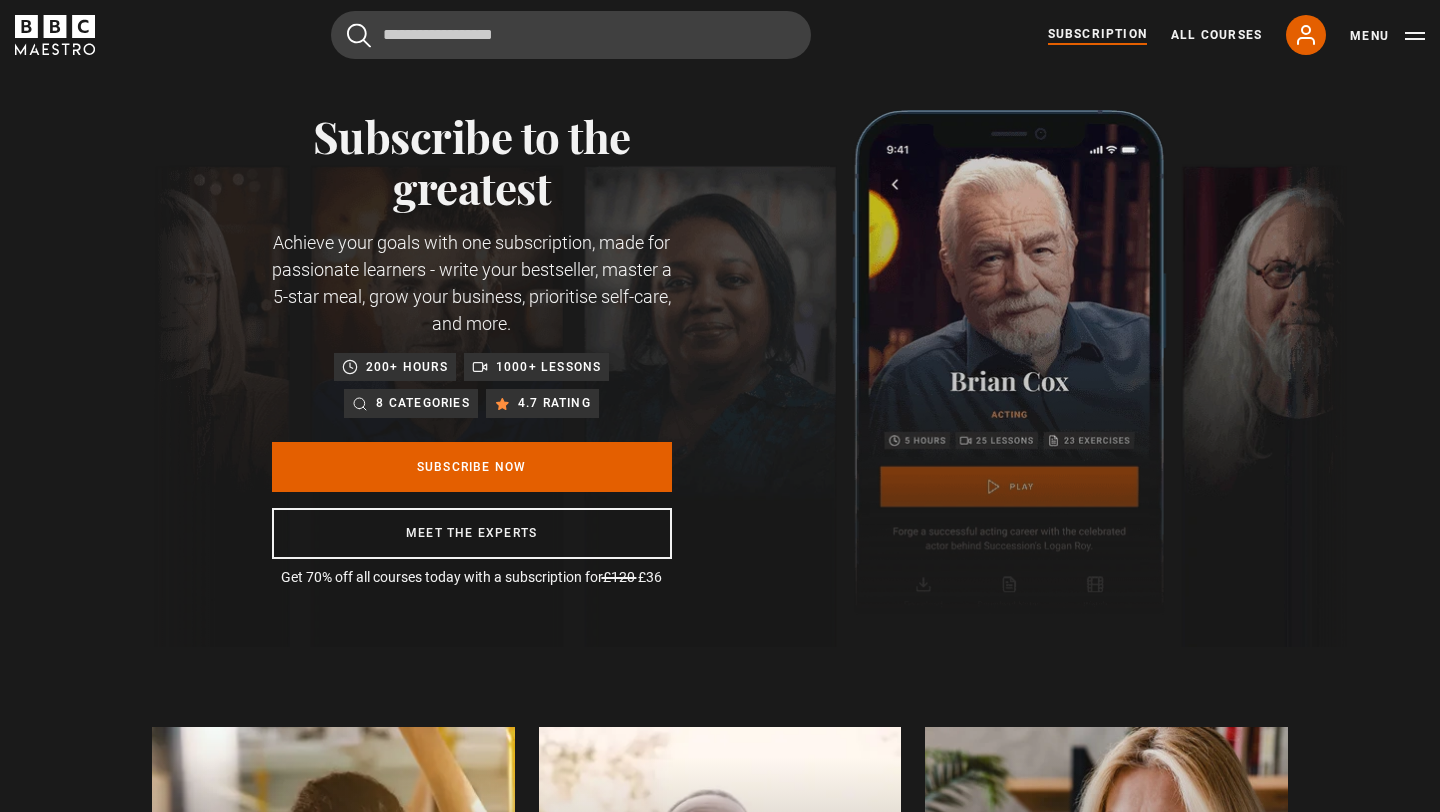 scroll, scrollTop: 0, scrollLeft: 0, axis: both 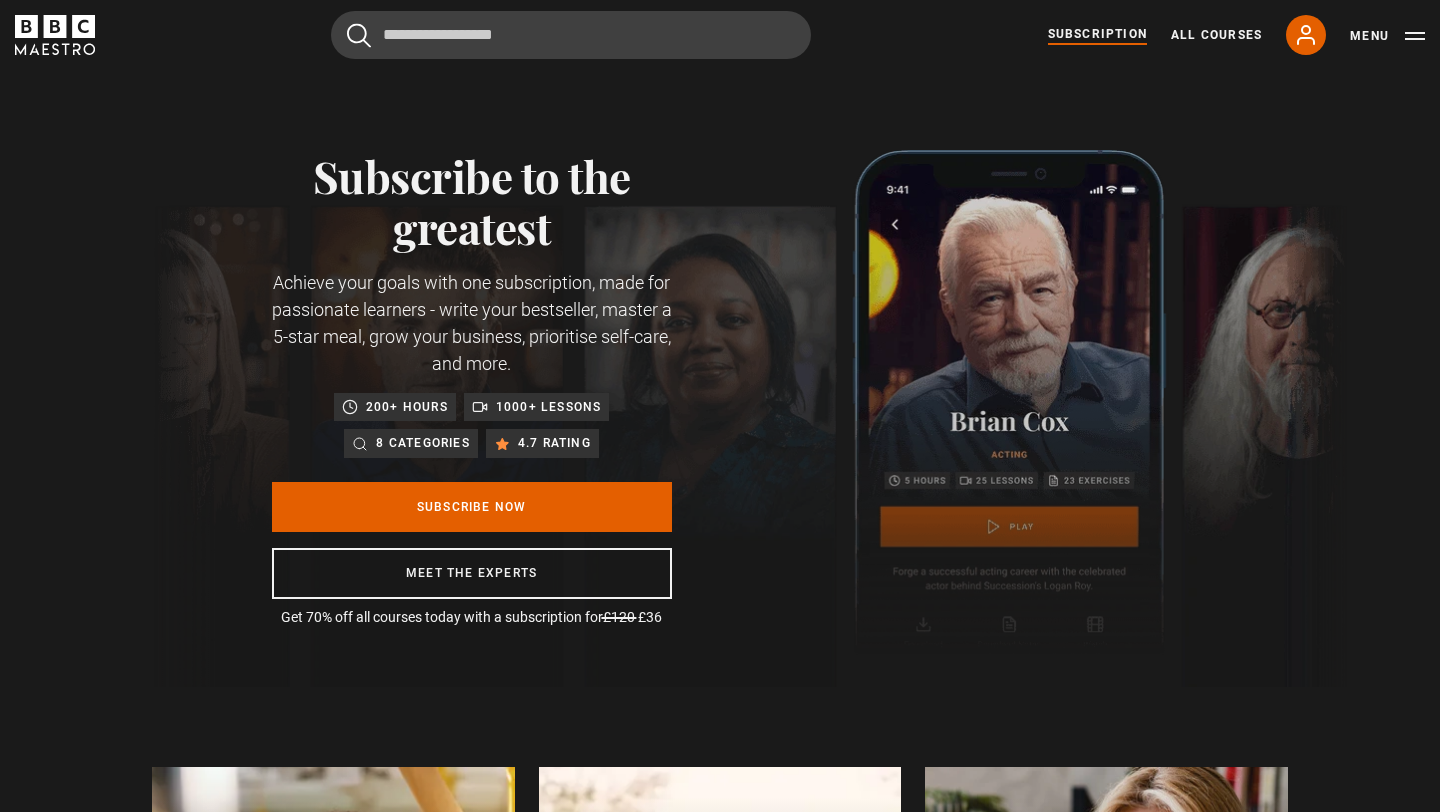 click on "Menu" at bounding box center [1387, 36] 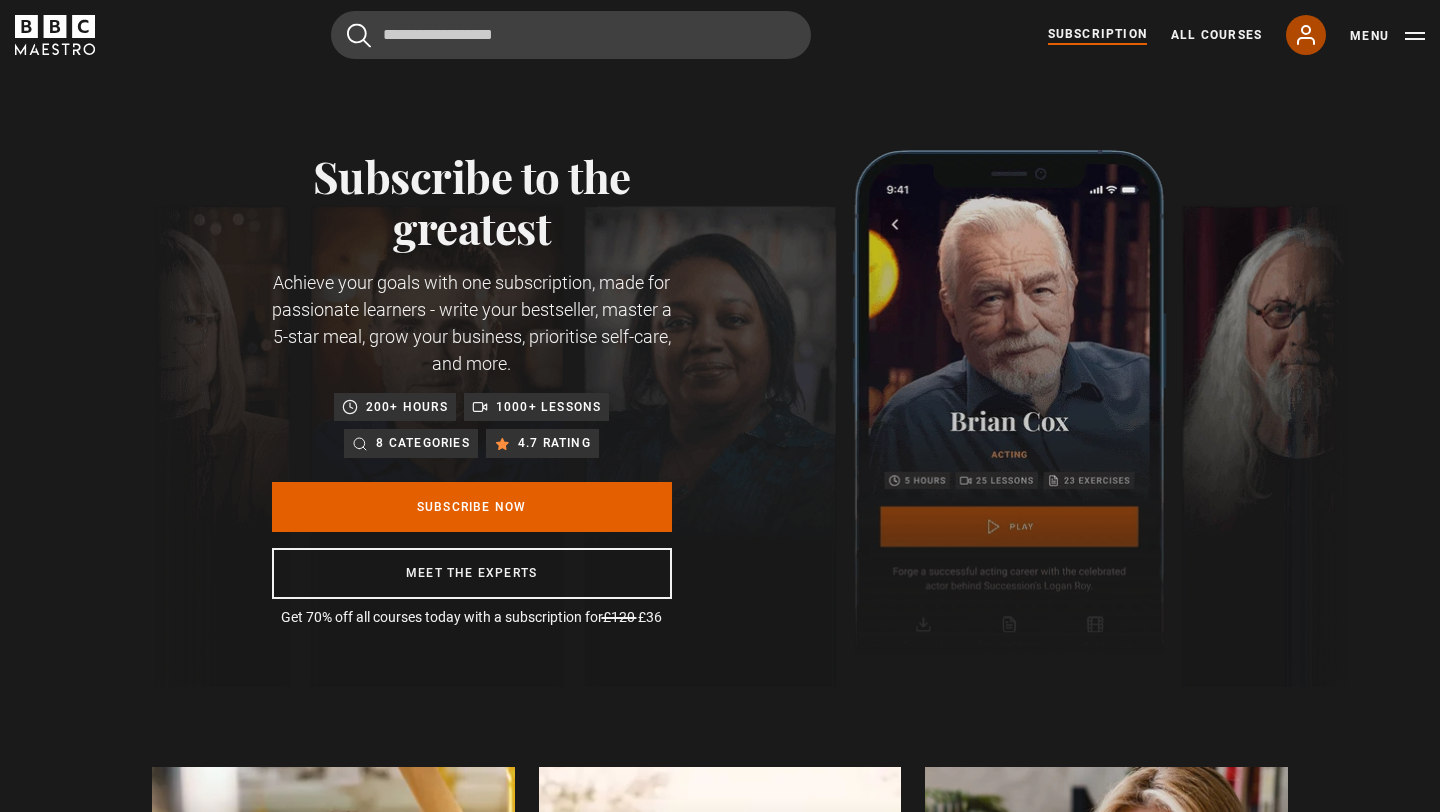 click 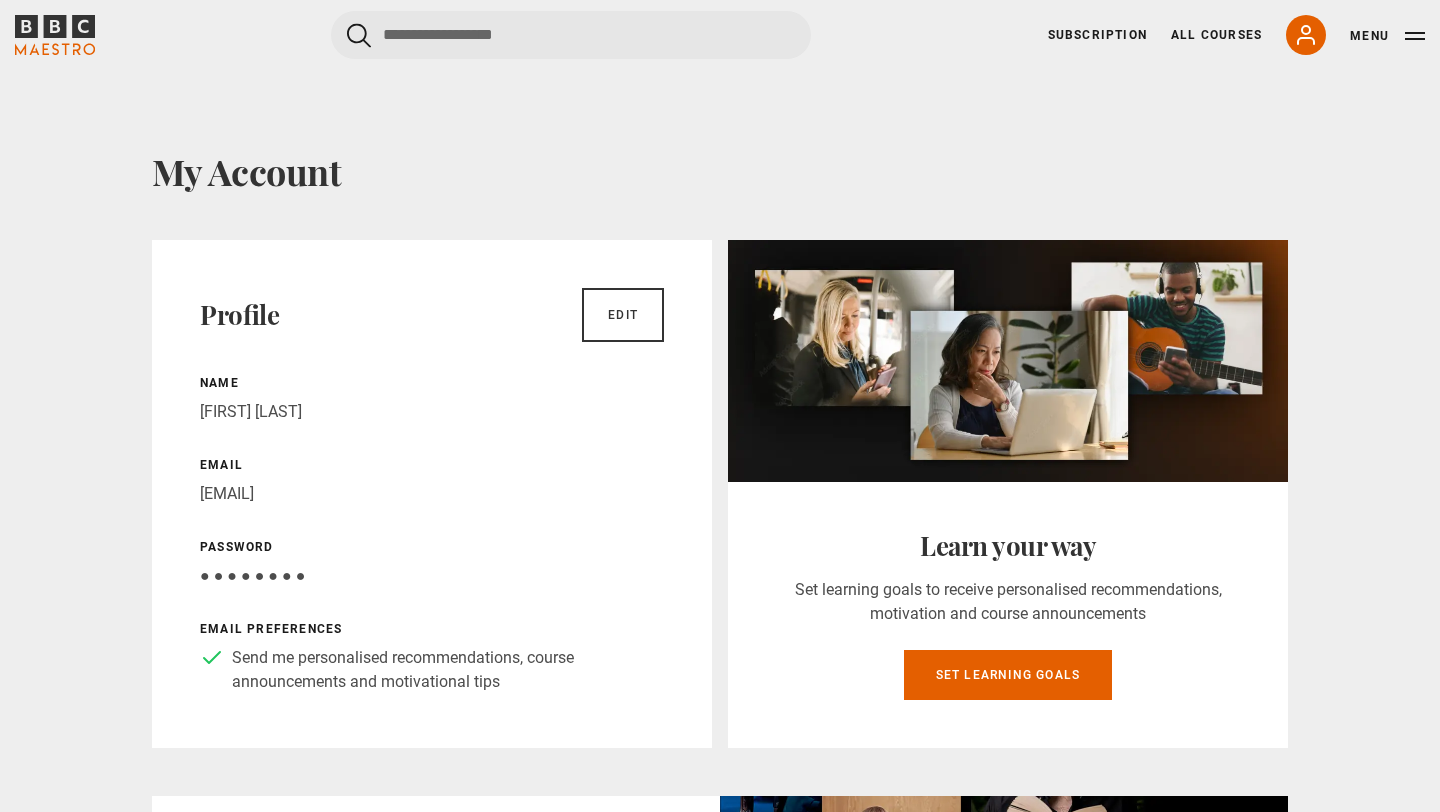 scroll, scrollTop: 0, scrollLeft: 0, axis: both 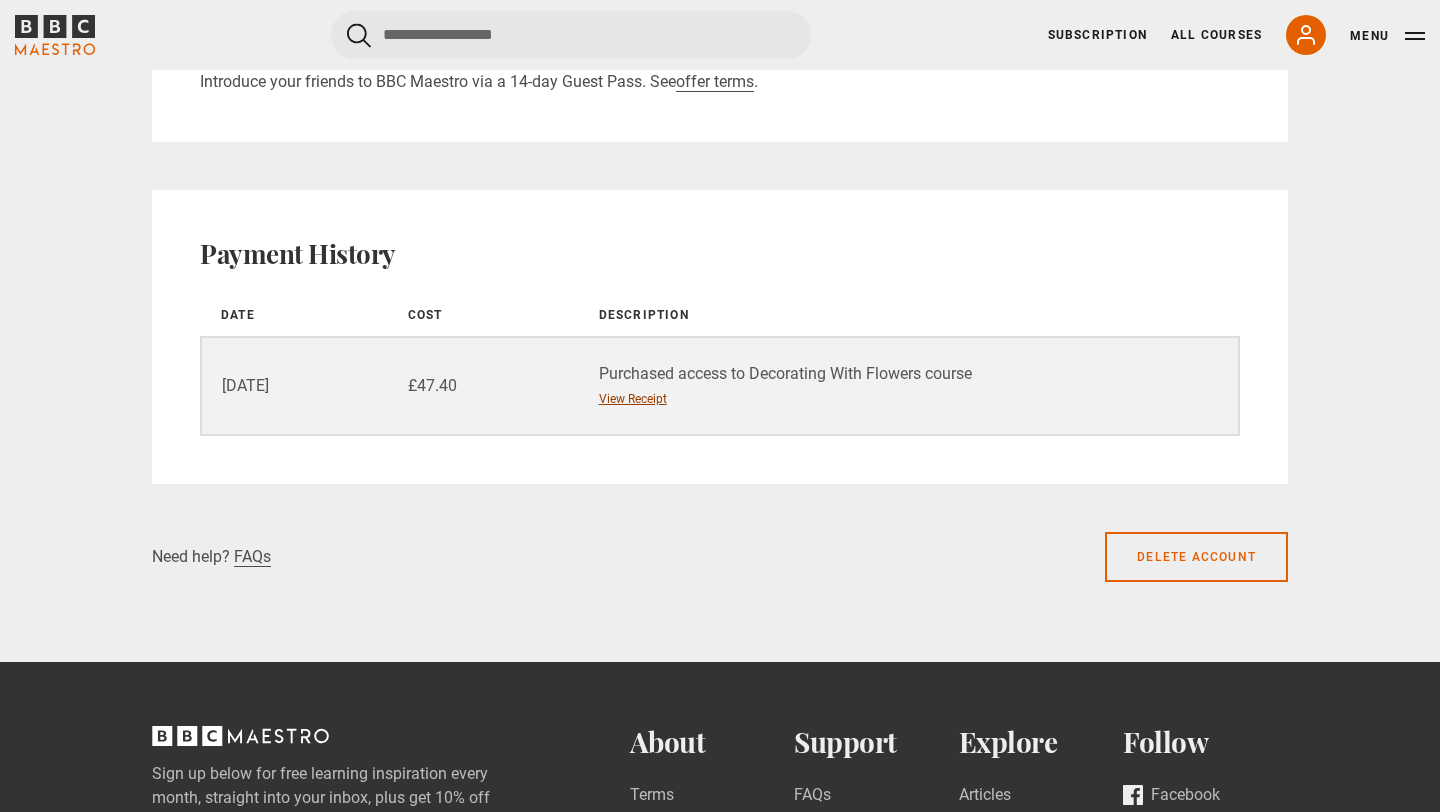 click on "View Receipt" at bounding box center [633, 399] 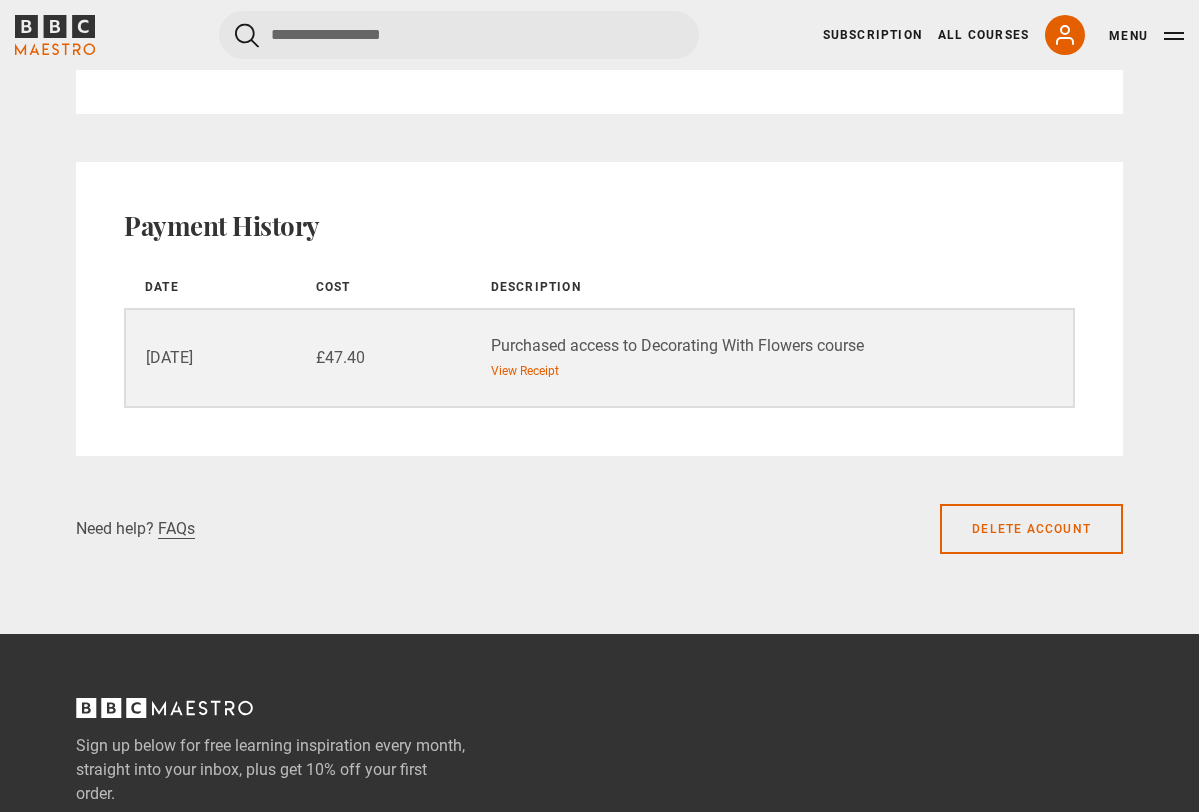 click on "Sign up below for free learning inspiration every month, straight into your inbox, plus get 10% off your first order.
Subscription-footer-email
Sign Up
By joining the mailing list I consent to my personal data being processed by Maestro Media in accordance with the
privacy notice .
About
Terms
Privacy
Cookies
Careers
Affiliates programme
Business
Support
FAQs
Contact
Students
Groups
Explore
Articles
Gift cards
Writing Courses
Cooking Courses
Sitemap
Follow
Facebook
Instagram
YouTube
© 2025. All rights reserved." at bounding box center (599, 1051) 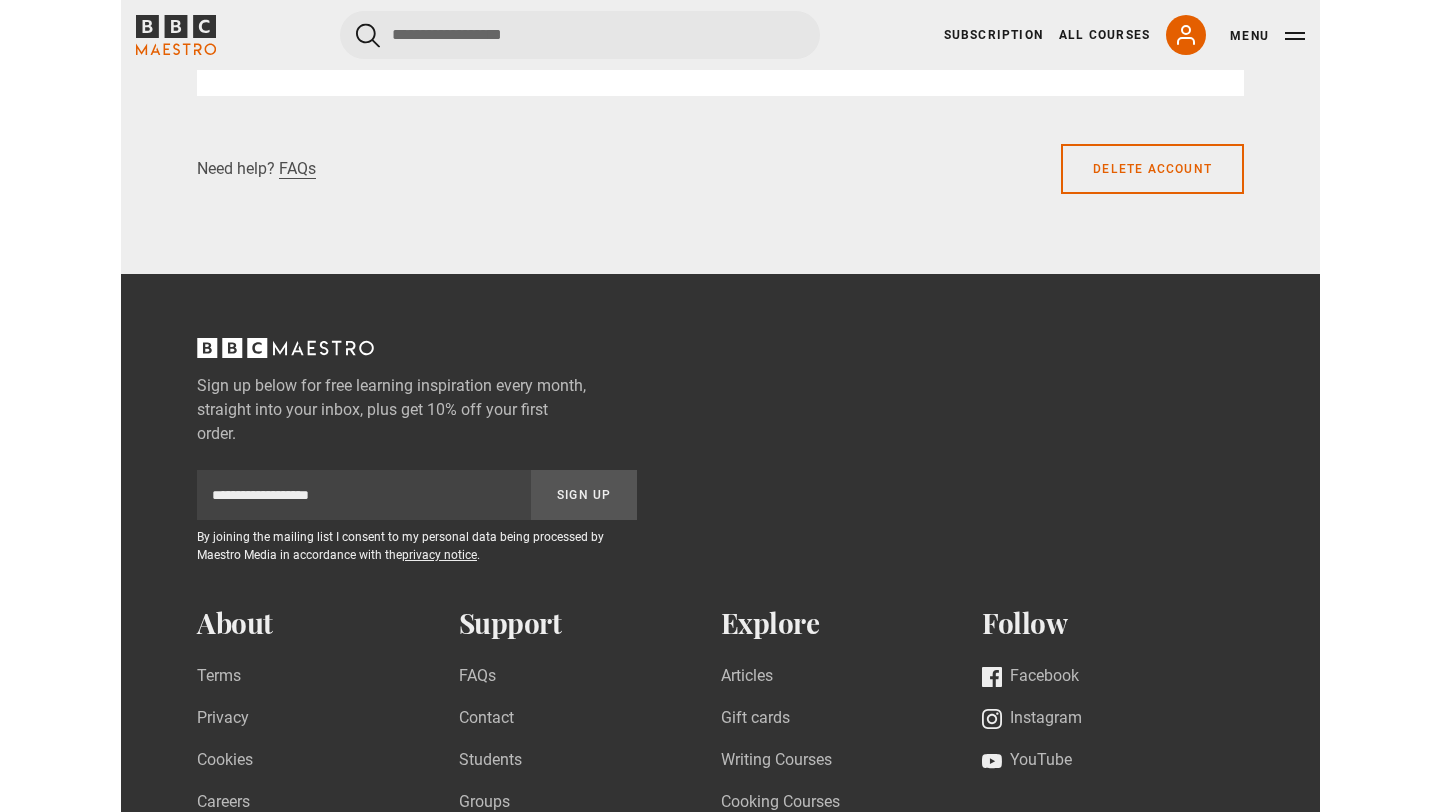 scroll, scrollTop: 1640, scrollLeft: 0, axis: vertical 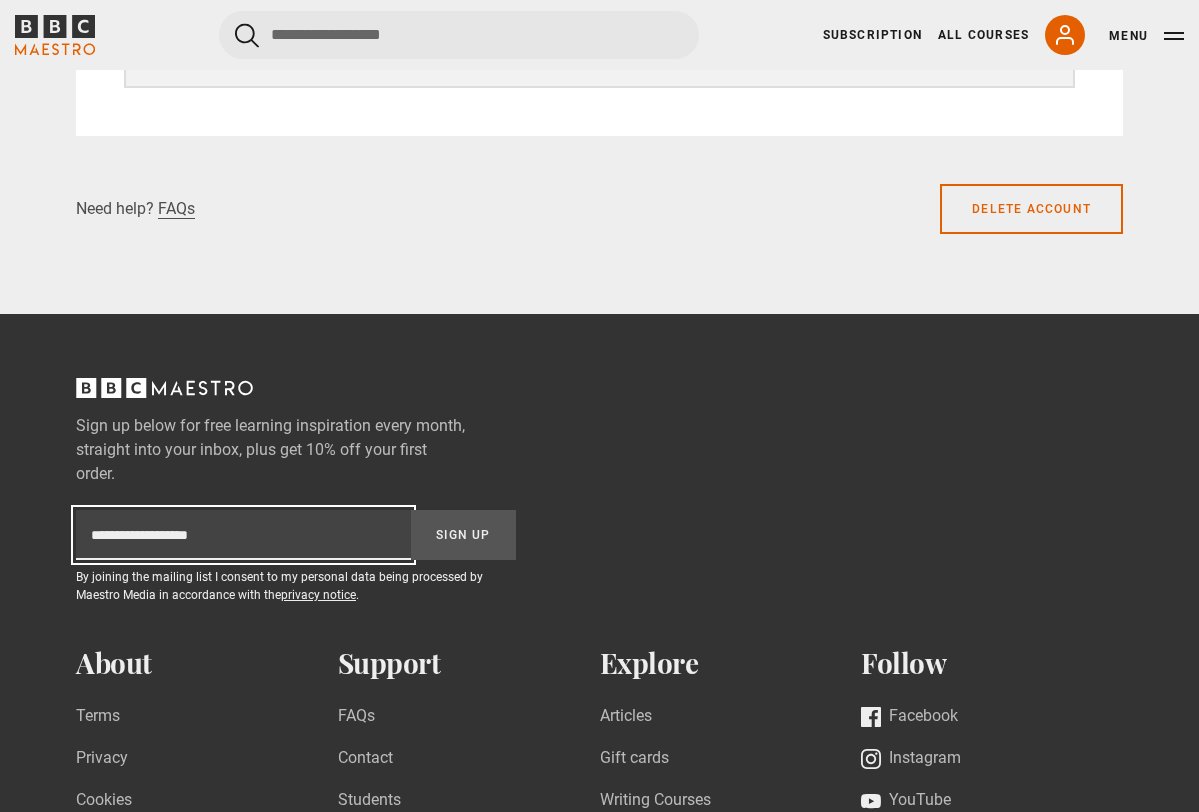 click on "Subscription-footer-email" at bounding box center [243, 535] 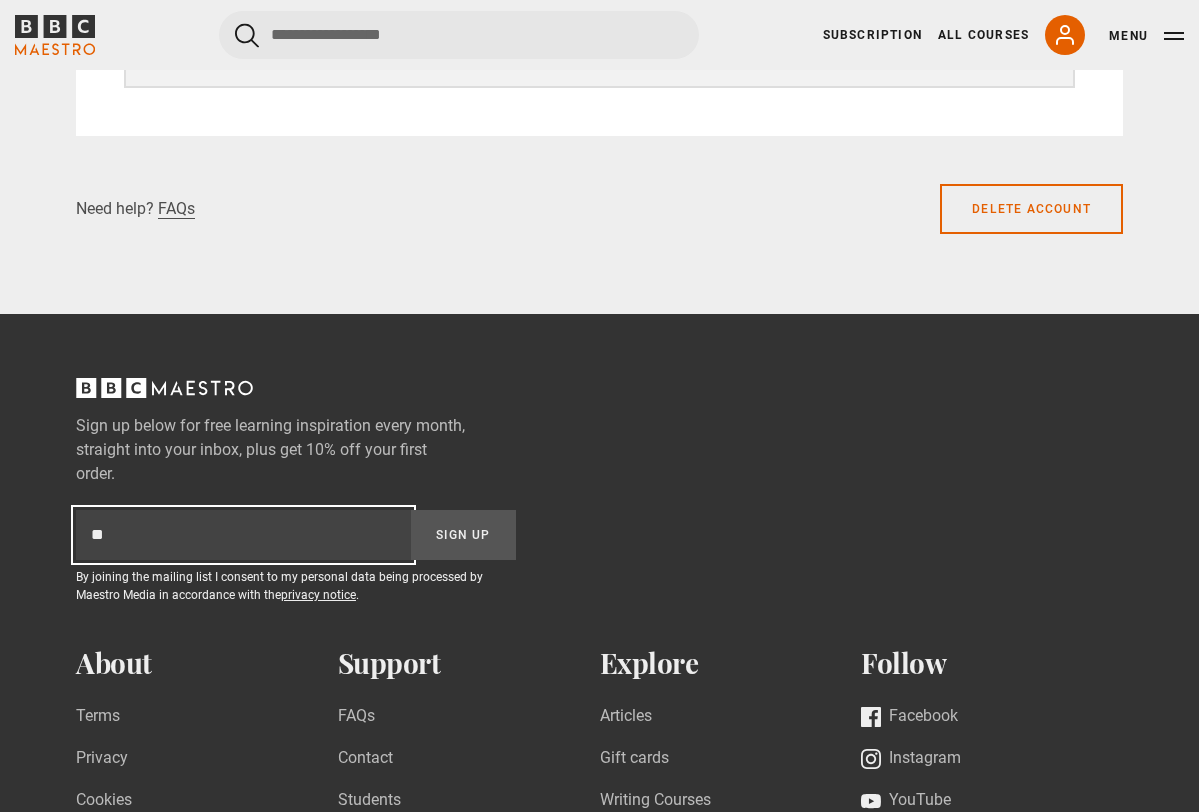 type on "**********" 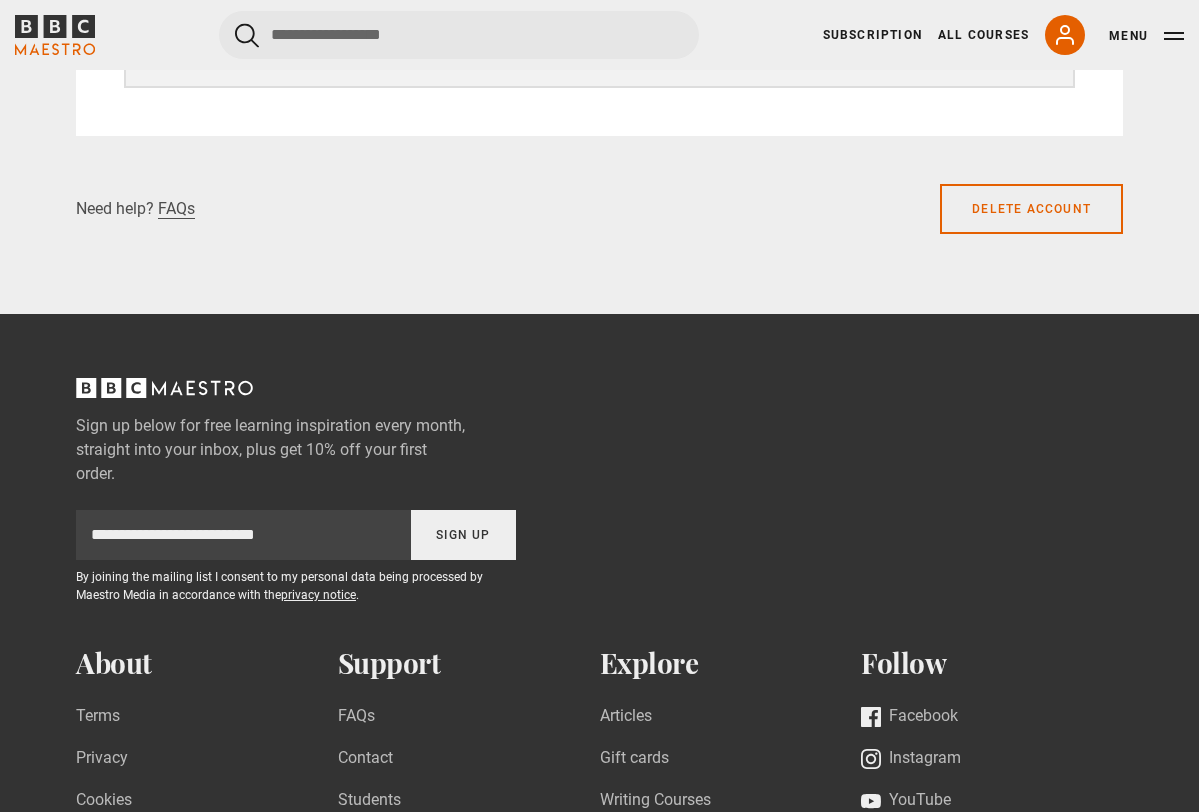 click on "Sign Up" at bounding box center (464, 535) 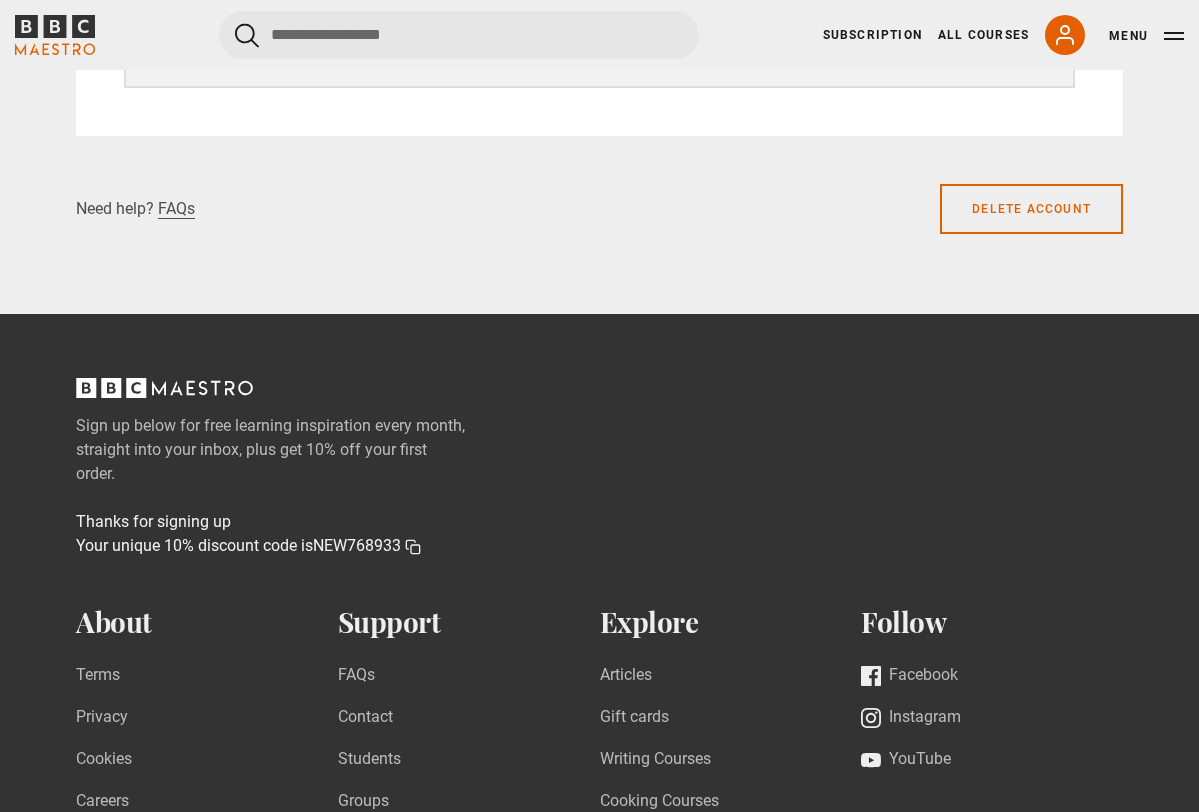 drag, startPoint x: 10, startPoint y: 42, endPoint x: -219, endPoint y: 70, distance: 230.70544 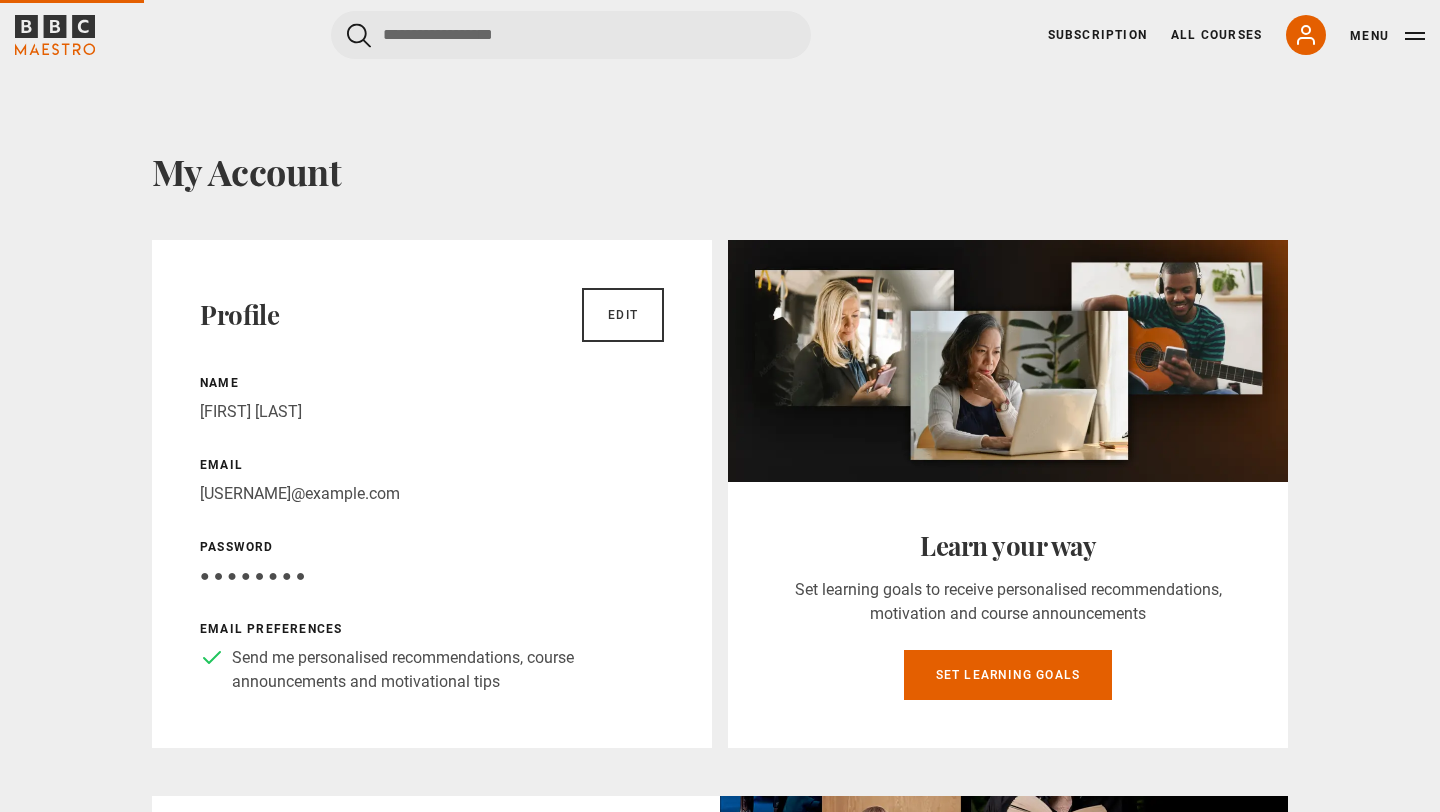 scroll, scrollTop: 0, scrollLeft: 0, axis: both 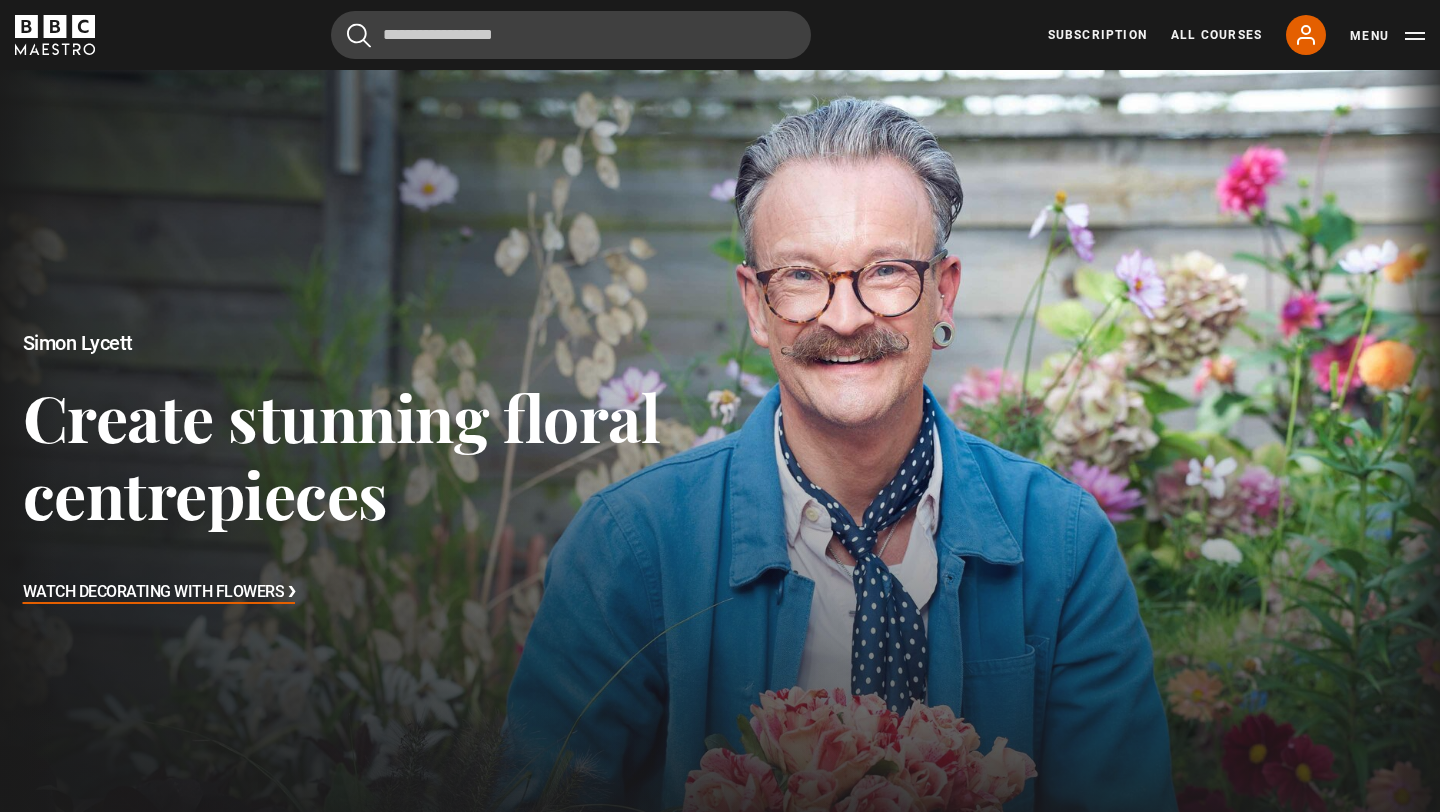 click on "Watch
Decorating With Flowers ❯" at bounding box center (159, 593) 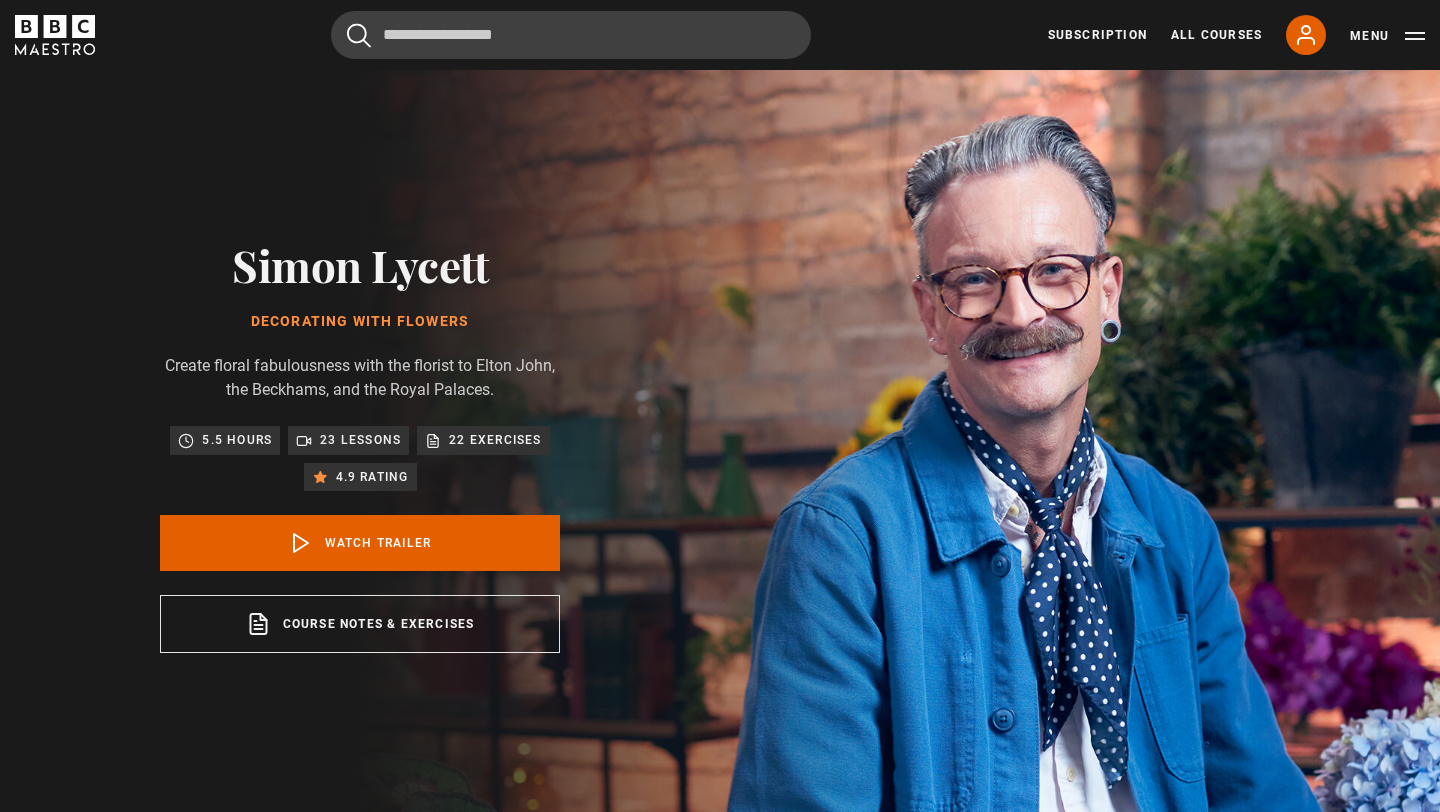 scroll, scrollTop: 0, scrollLeft: 0, axis: both 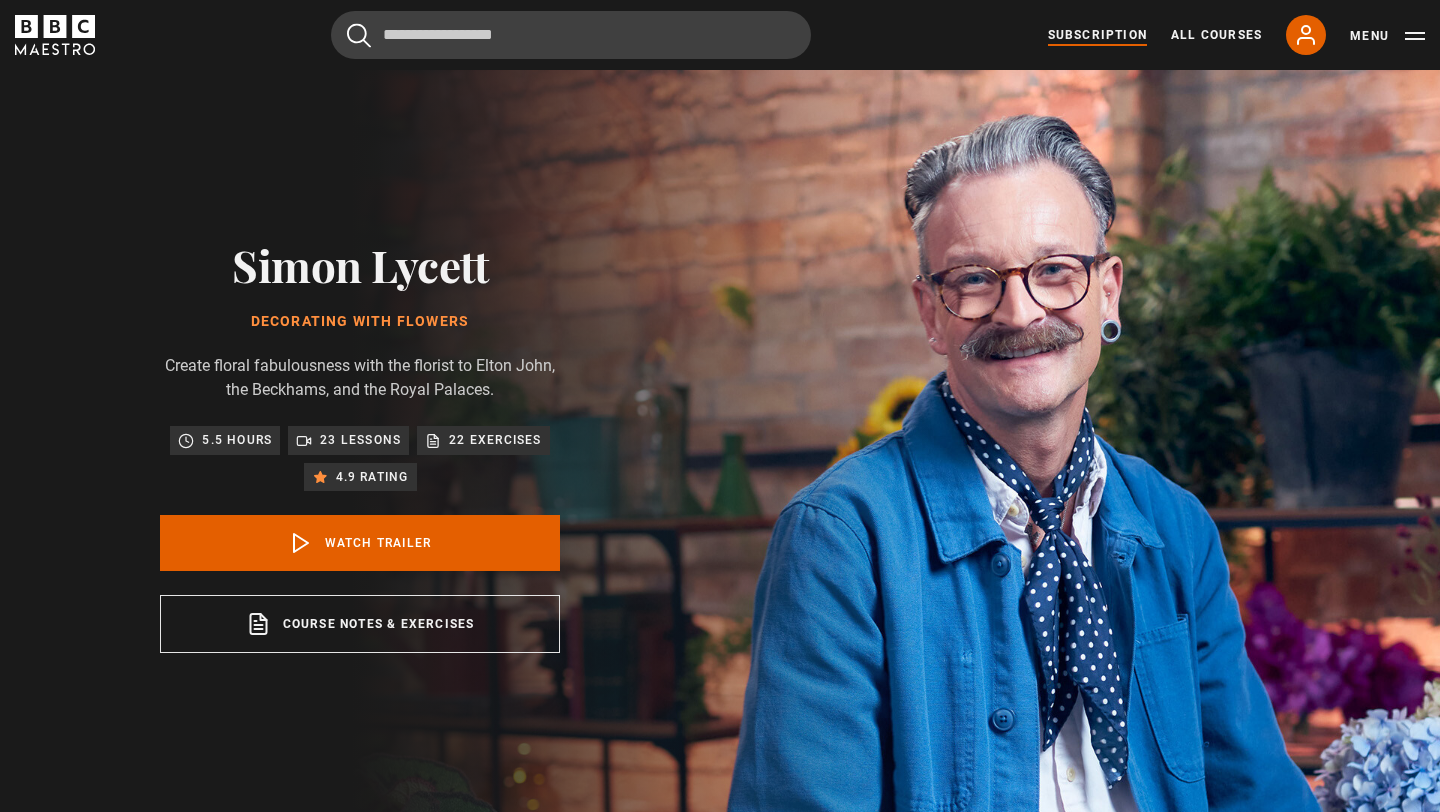 click on "Subscription" at bounding box center [1097, 35] 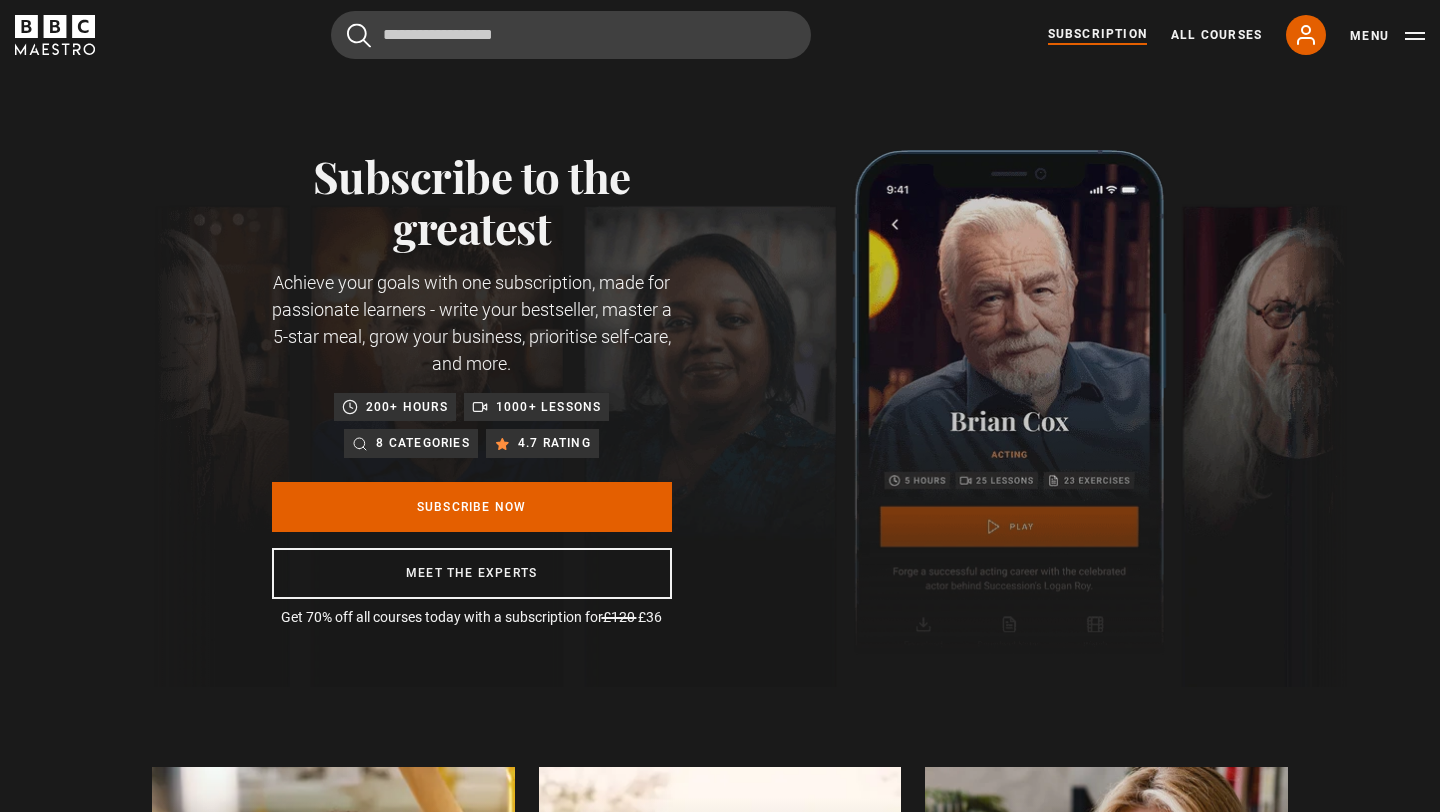 scroll, scrollTop: 0, scrollLeft: 0, axis: both 